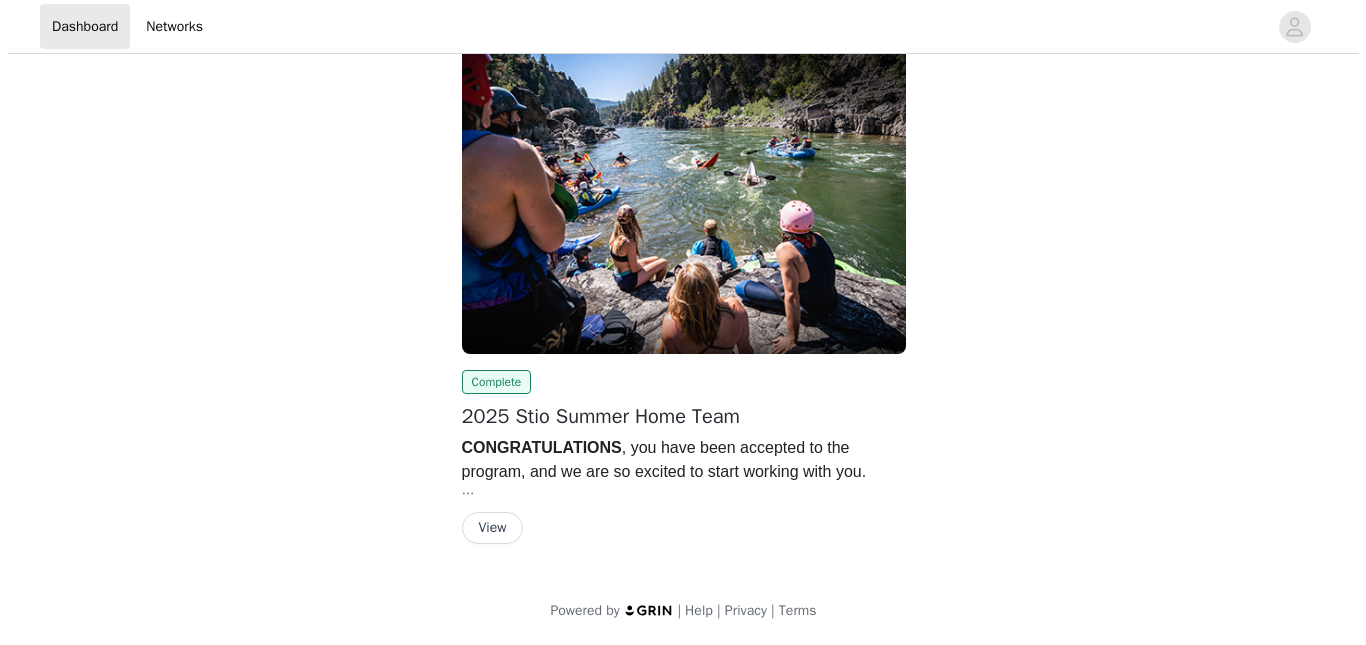 scroll, scrollTop: 0, scrollLeft: 0, axis: both 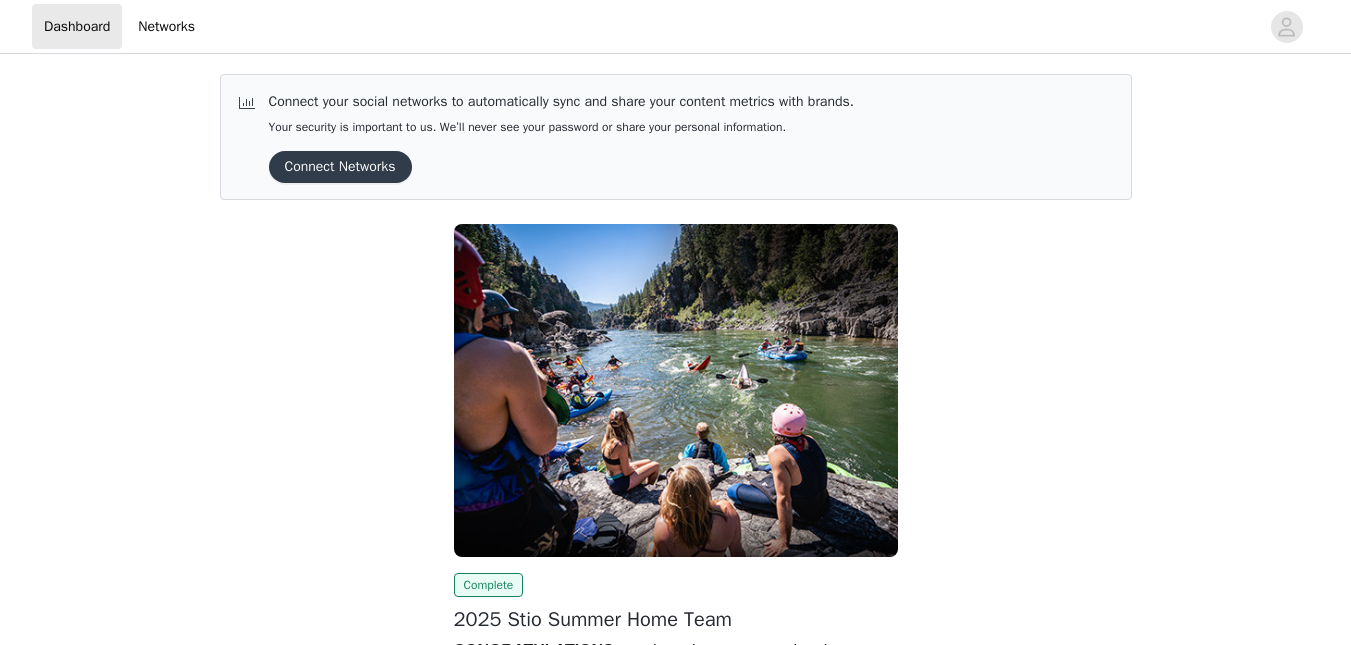 click on "Connect Networks" at bounding box center [340, 167] 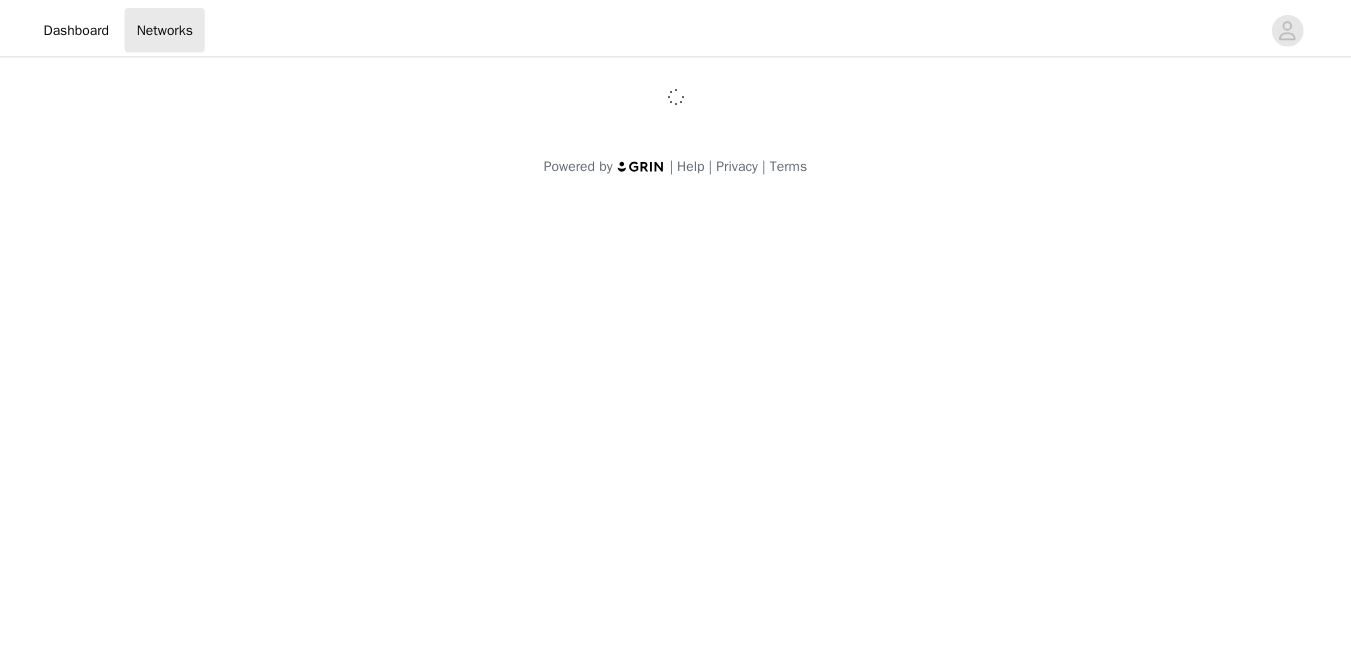 scroll, scrollTop: 0, scrollLeft: 0, axis: both 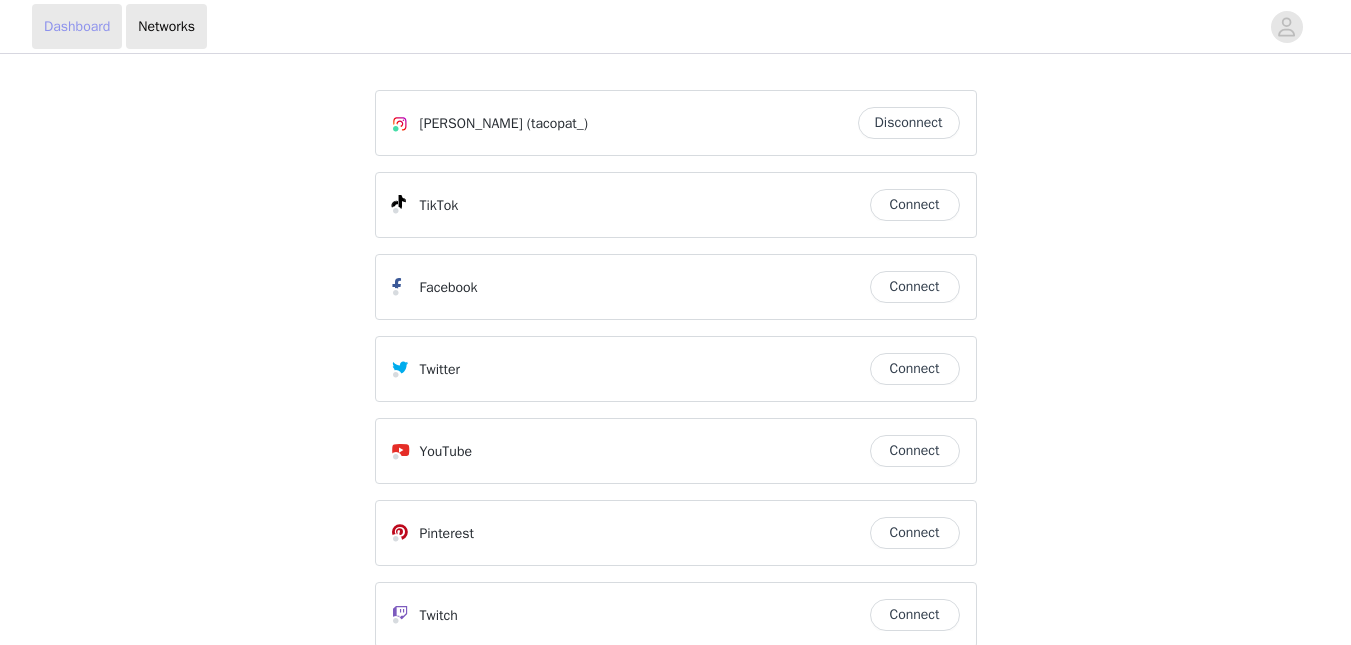 click on "Dashboard" at bounding box center [77, 26] 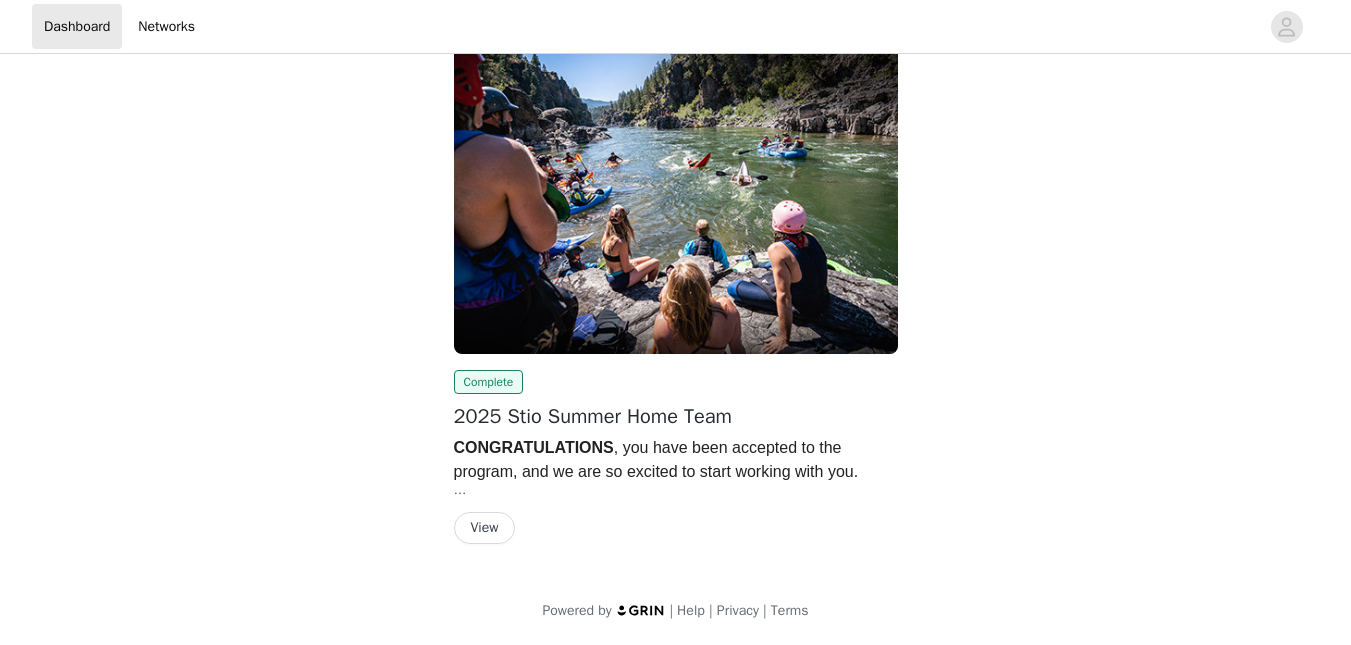 scroll, scrollTop: 0, scrollLeft: 0, axis: both 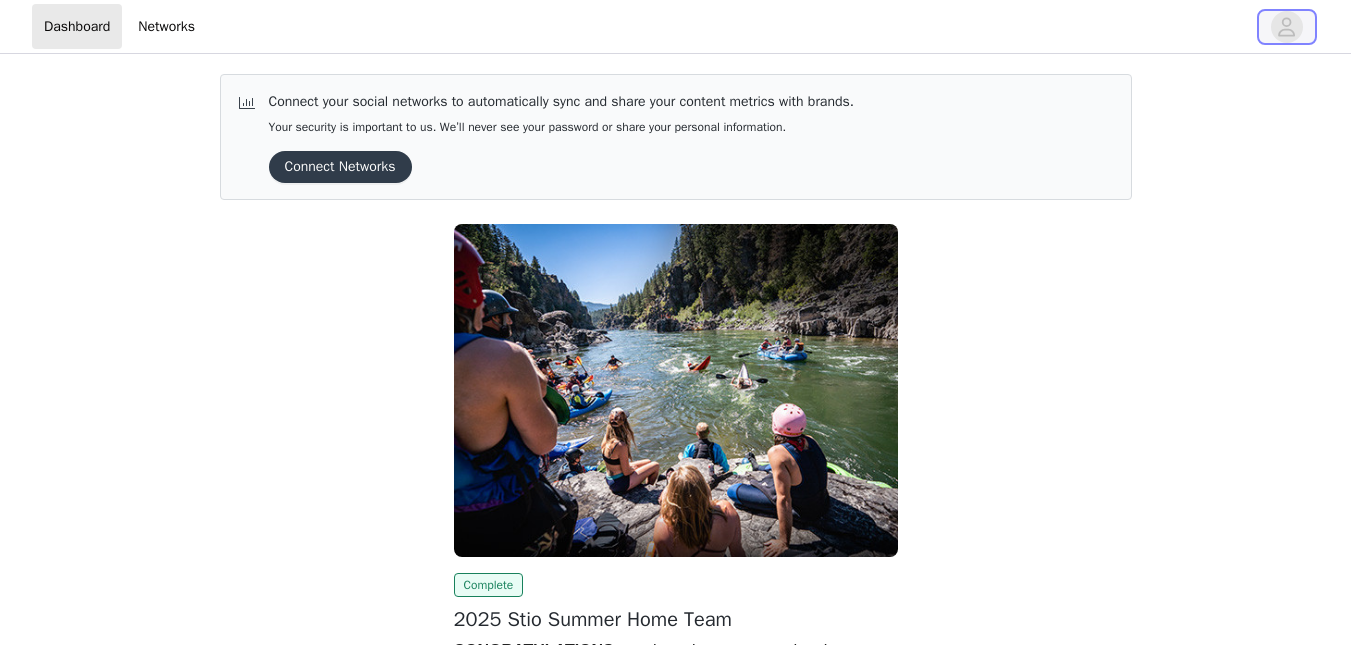 click 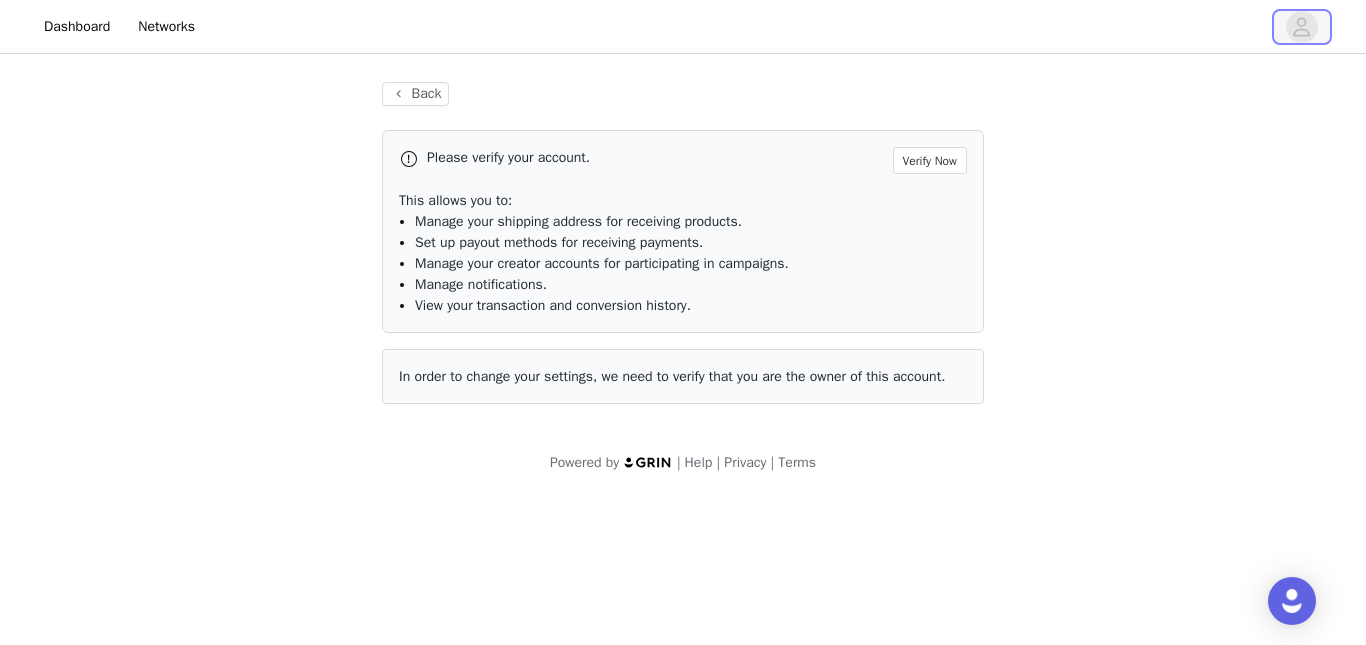 click 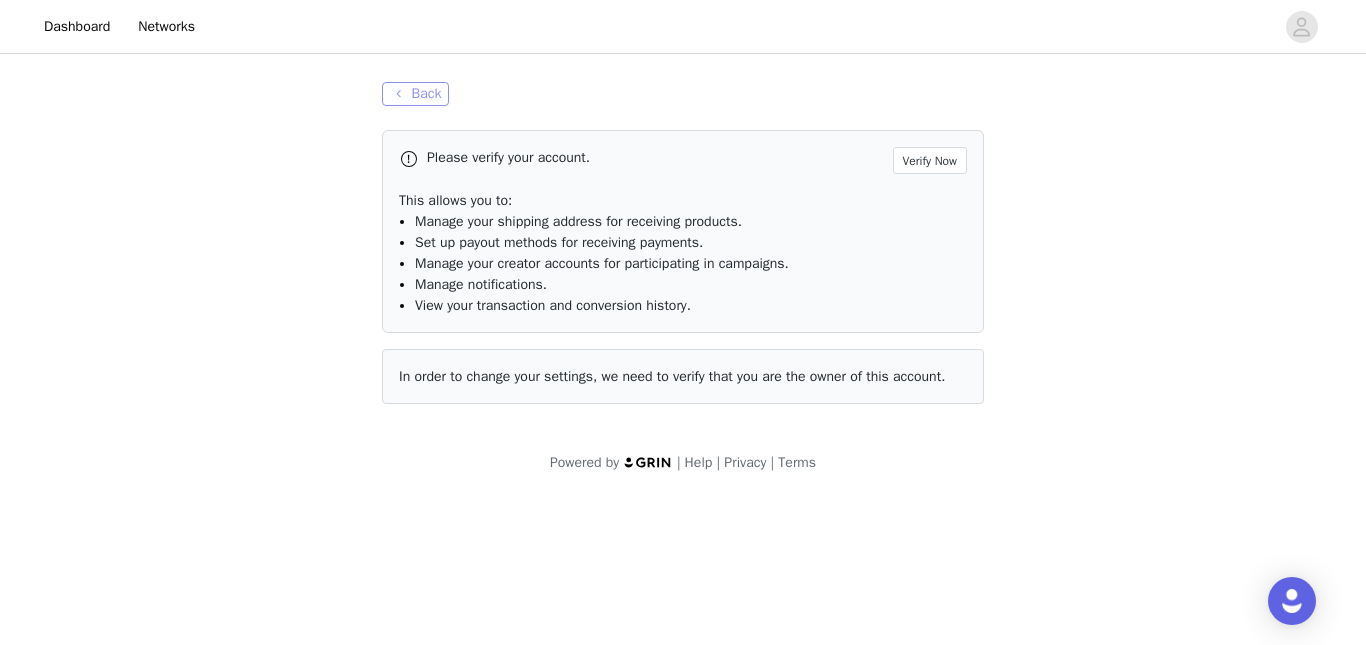 click on "Back" at bounding box center [415, 94] 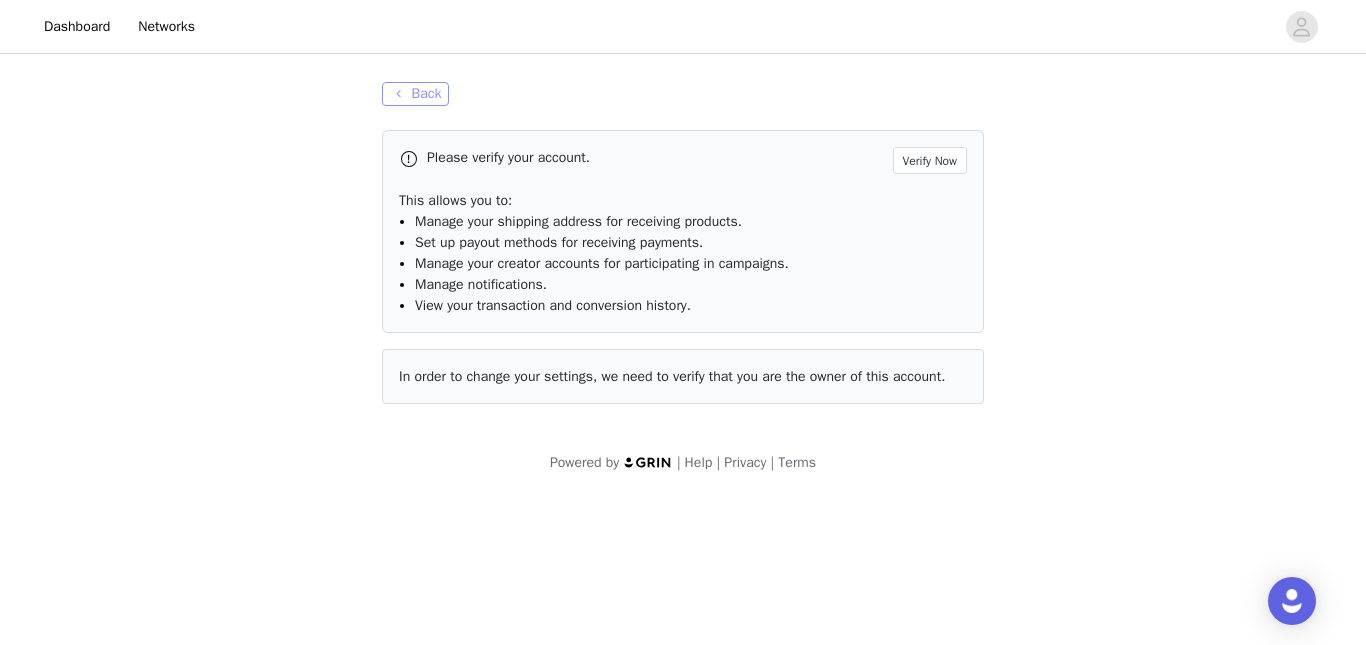 click on "Back" at bounding box center [415, 94] 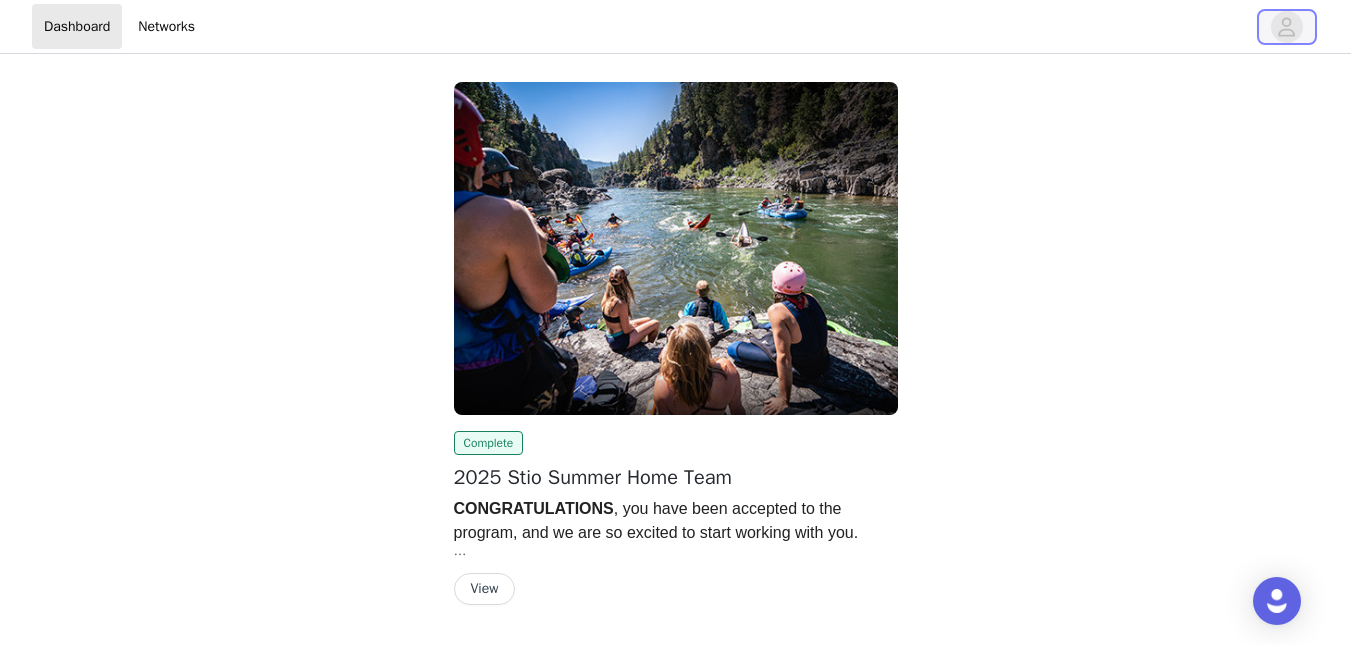 click 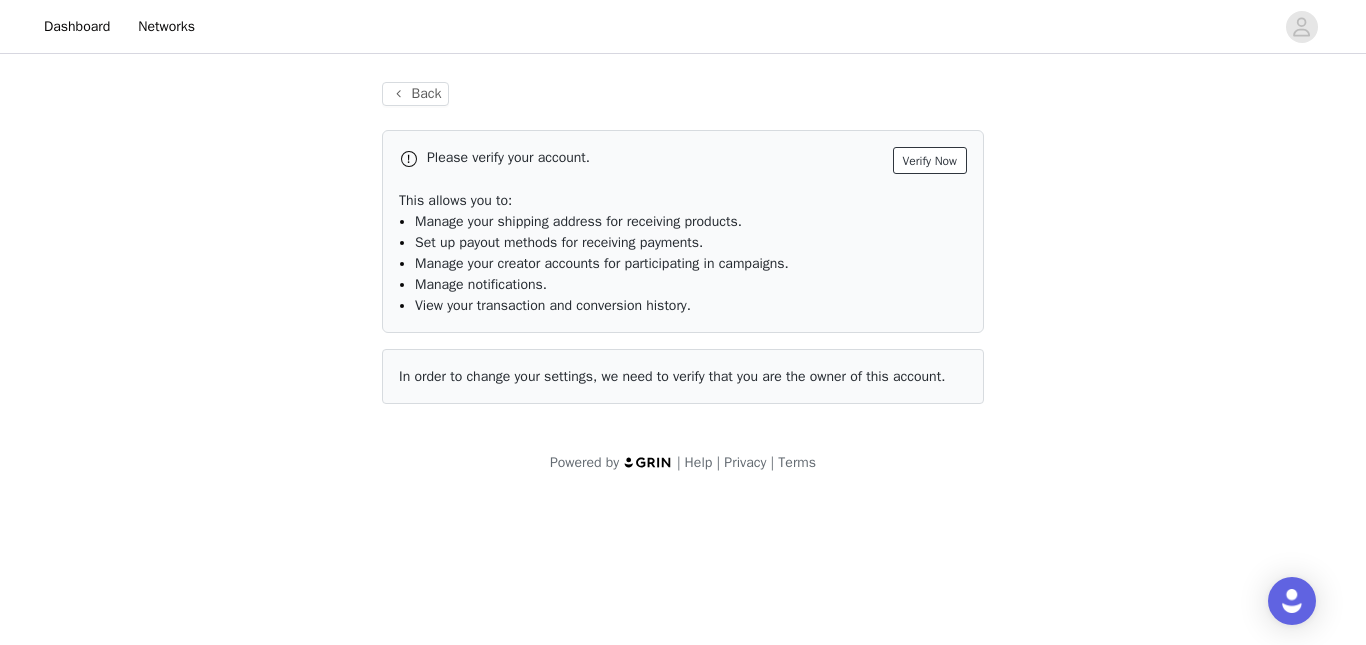 click on "Verify Now" at bounding box center (930, 160) 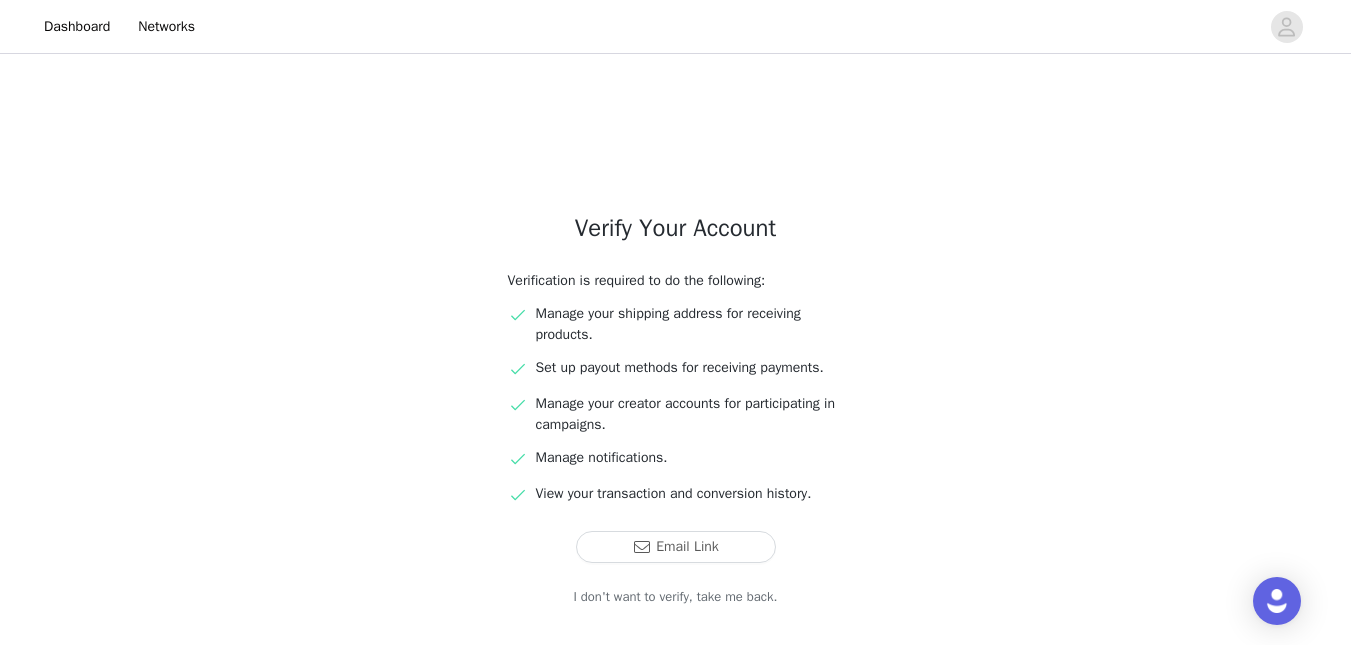 scroll, scrollTop: 95, scrollLeft: 0, axis: vertical 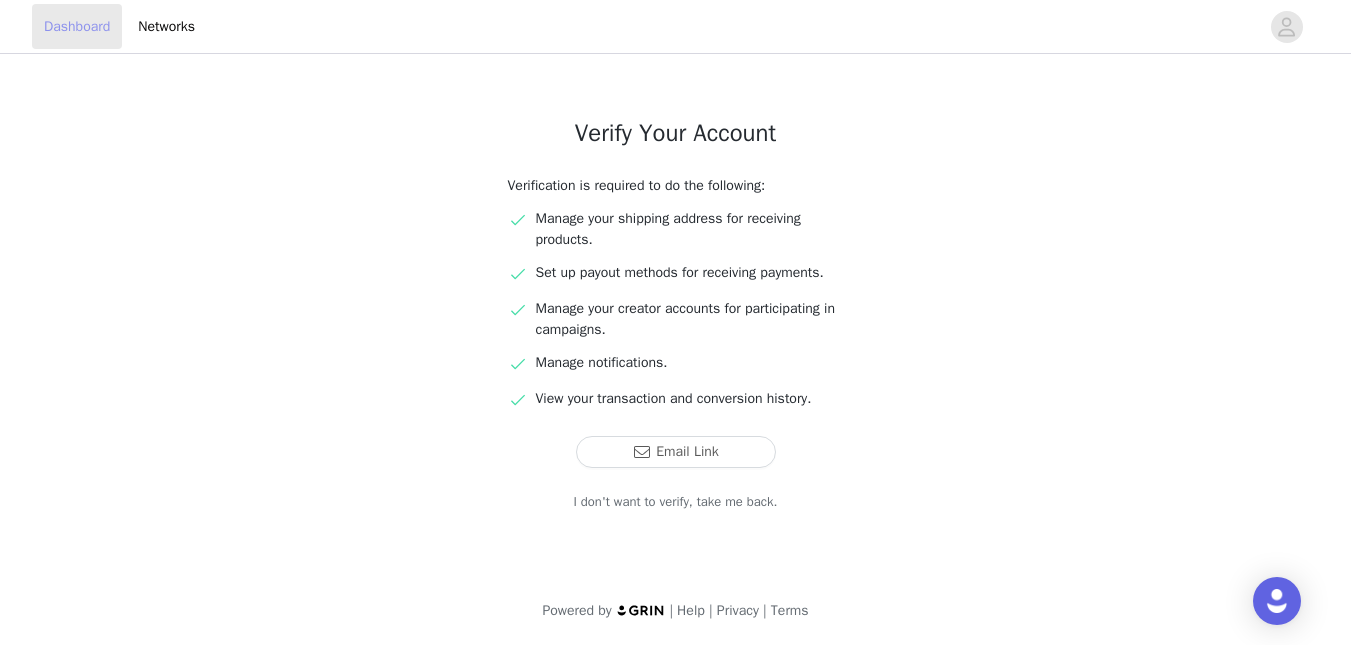 click on "Dashboard" at bounding box center [77, 26] 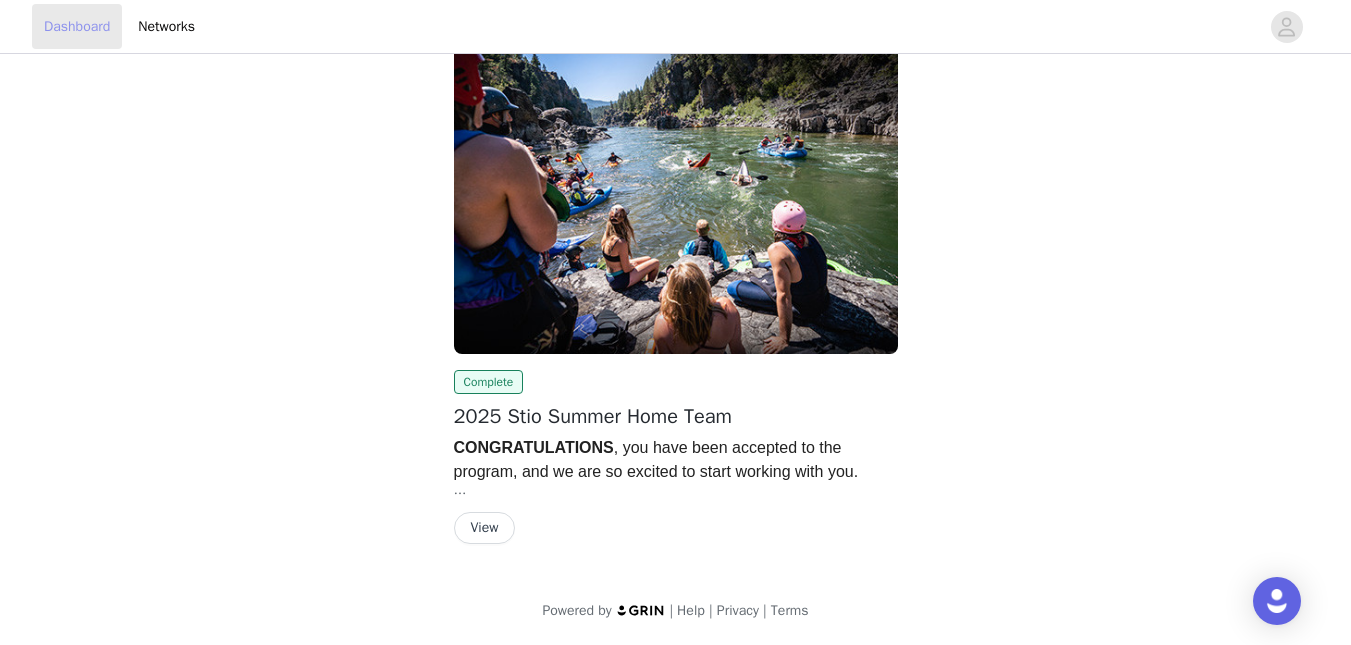 scroll, scrollTop: 95, scrollLeft: 0, axis: vertical 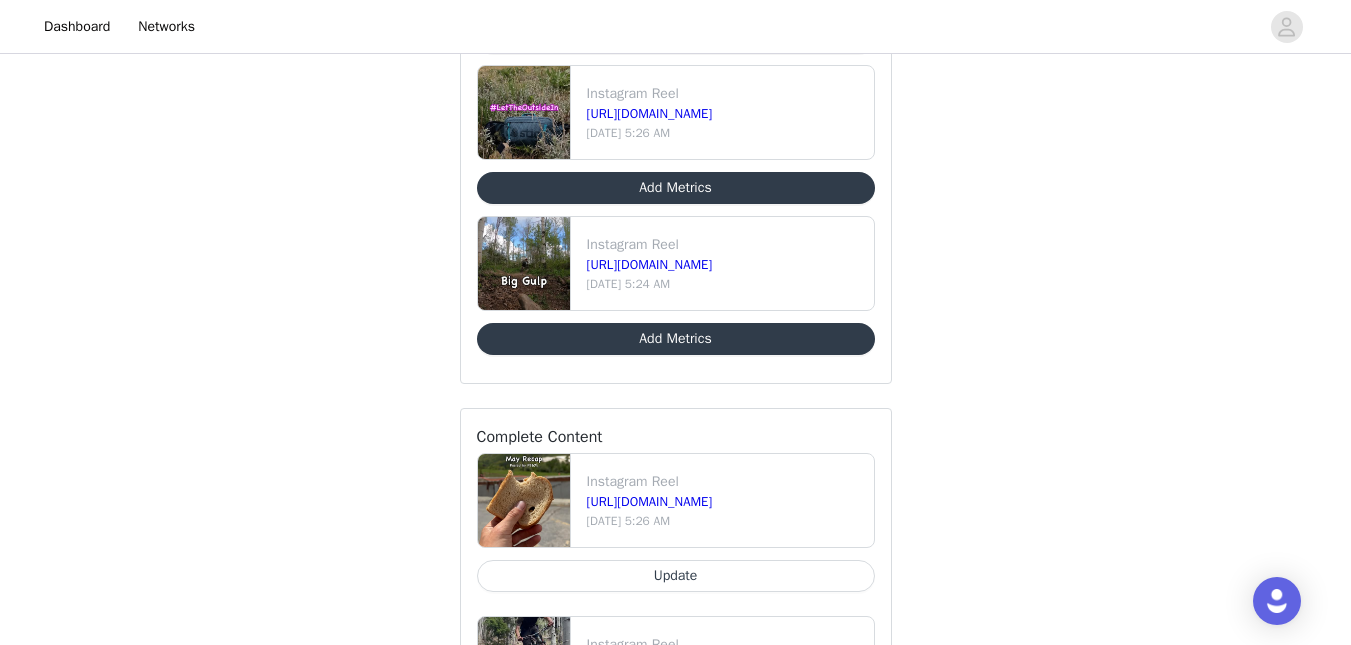 click on "Add Metrics" at bounding box center [676, 339] 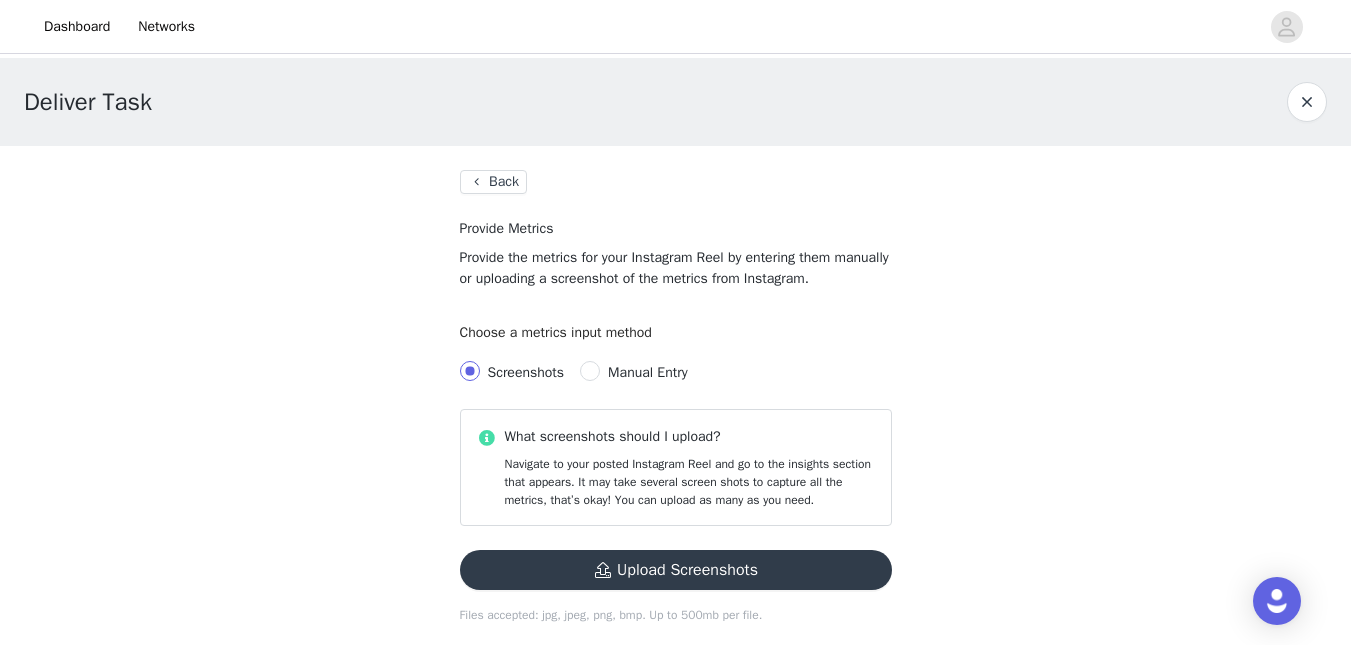 scroll, scrollTop: 27, scrollLeft: 0, axis: vertical 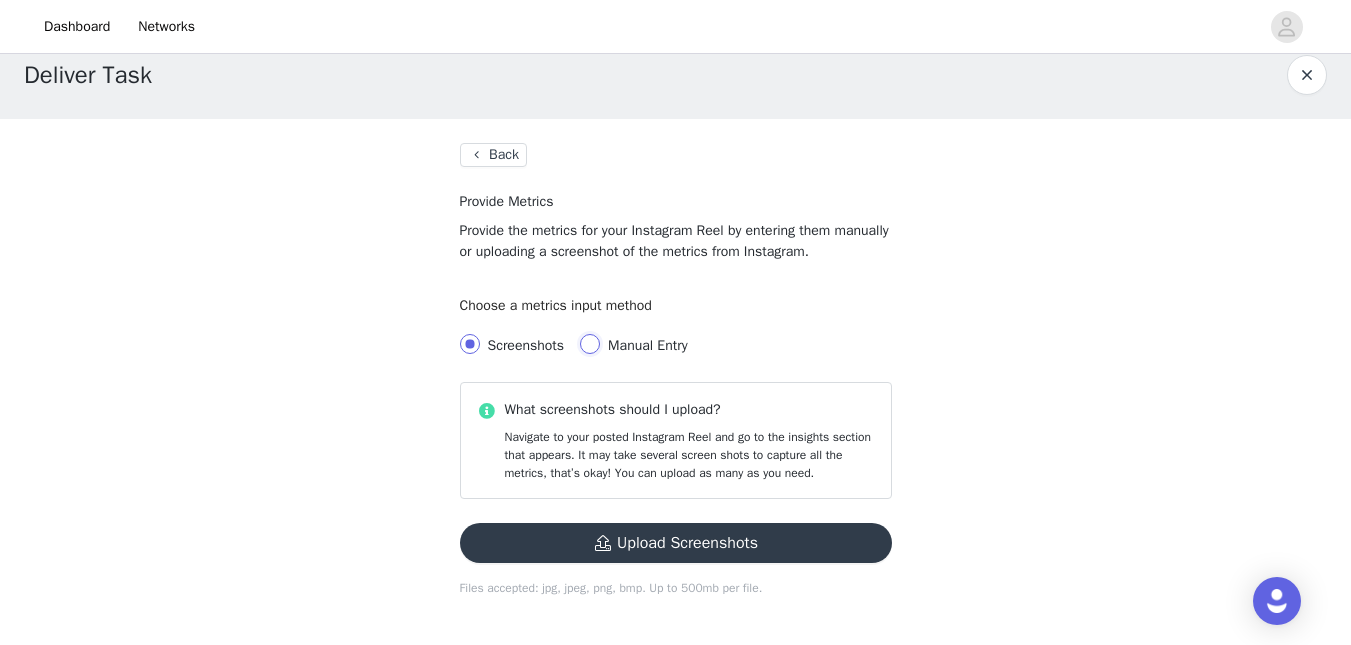 click on "Manual Entry" at bounding box center [590, 344] 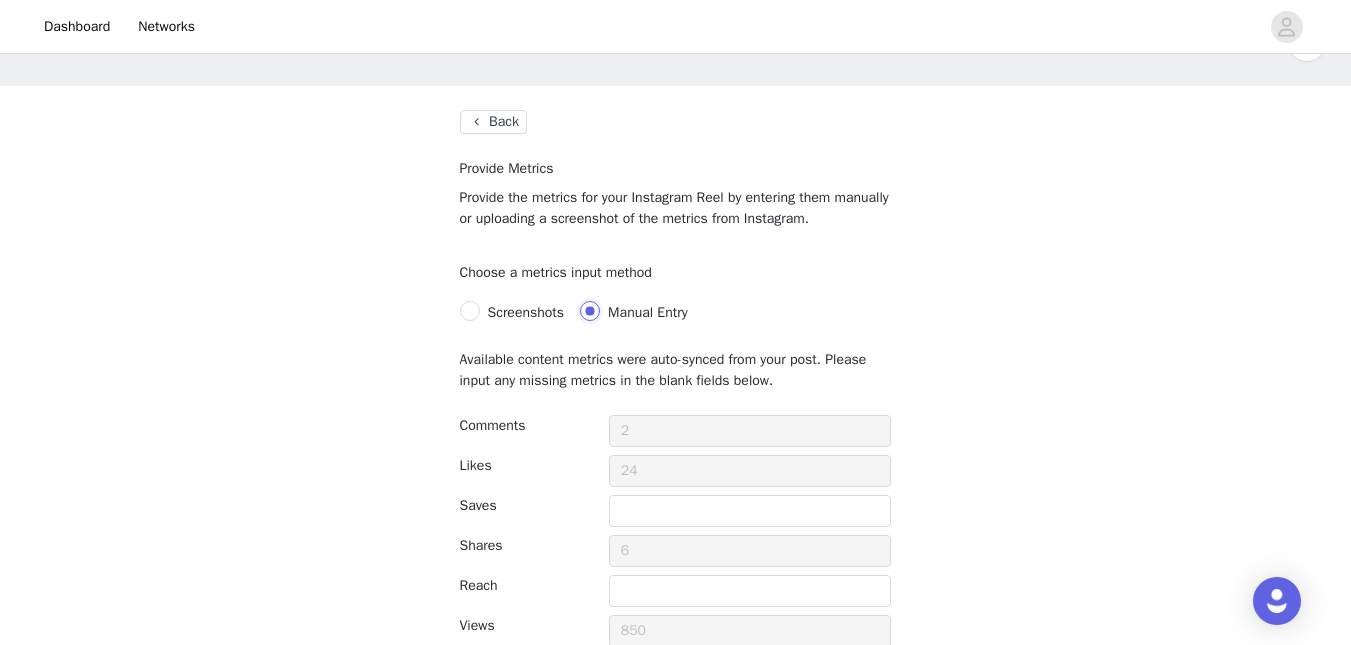 scroll, scrollTop: 62, scrollLeft: 0, axis: vertical 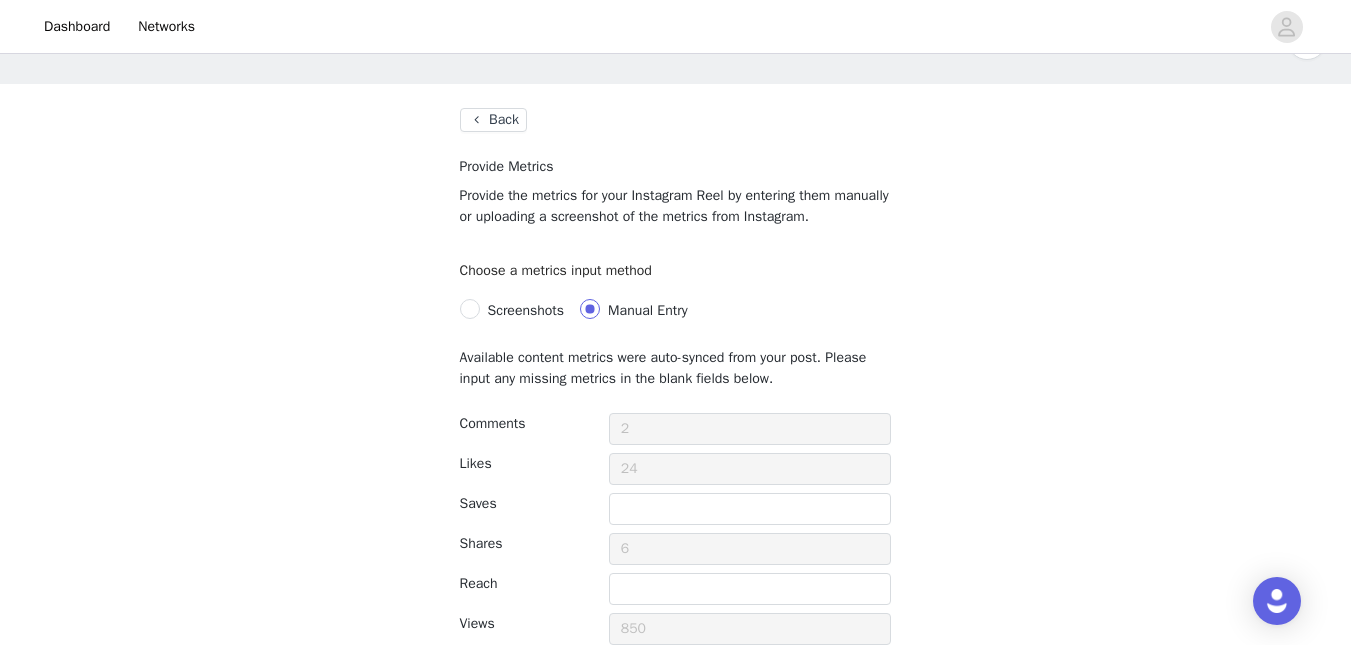 click on "Back" at bounding box center [493, 120] 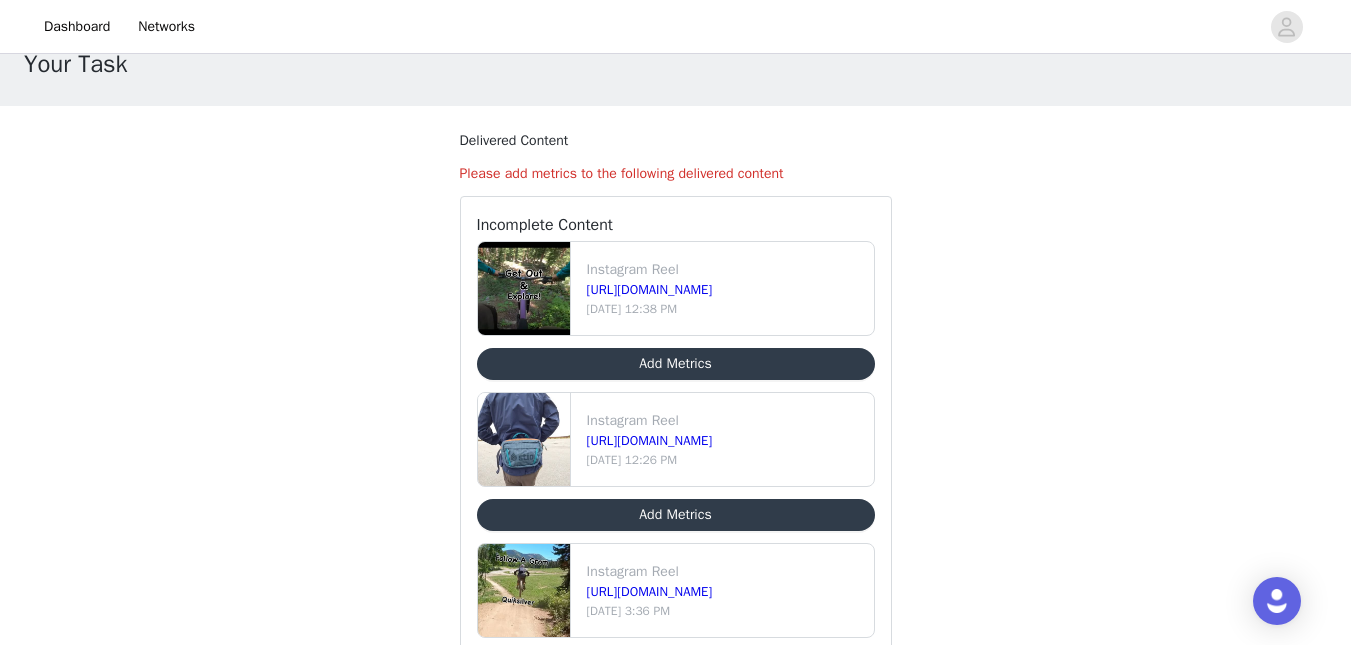 scroll, scrollTop: 39, scrollLeft: 0, axis: vertical 